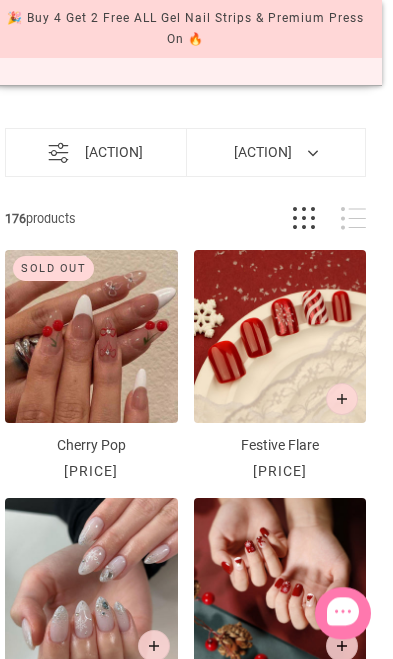 scroll, scrollTop: 0, scrollLeft: 7, axis: horizontal 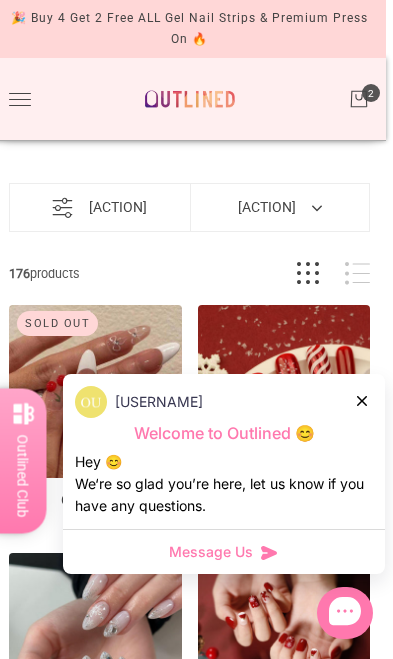 click at bounding box center (362, 401) 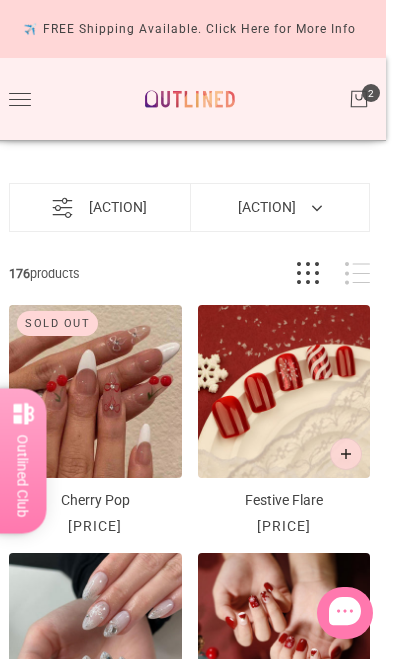 click at bounding box center [359, 99] 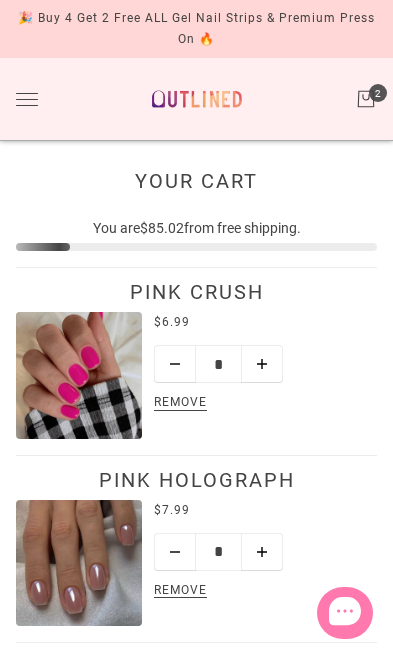 scroll, scrollTop: 0, scrollLeft: 0, axis: both 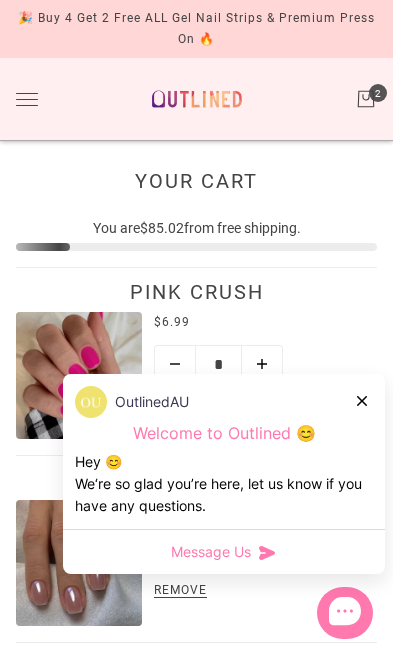click at bounding box center (363, 400) 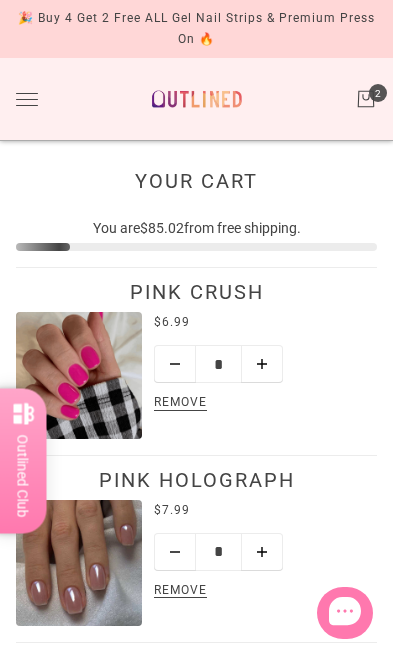 click at bounding box center (0, 0) 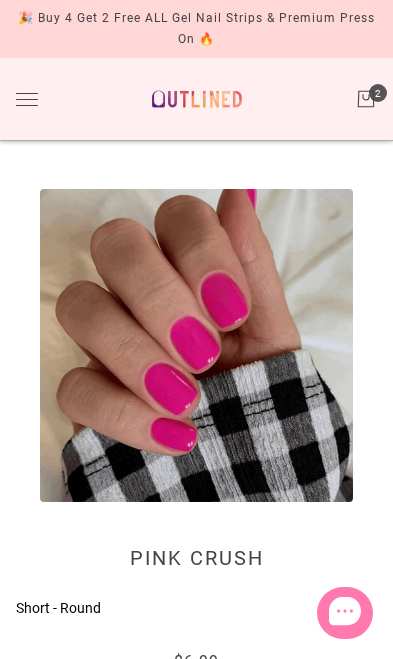 scroll, scrollTop: 0, scrollLeft: 0, axis: both 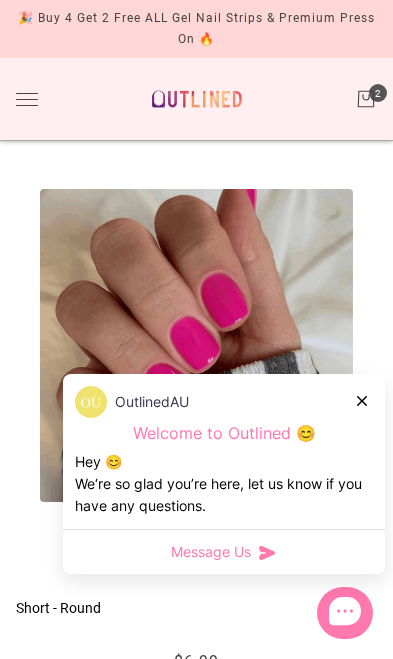 click at bounding box center [362, 401] 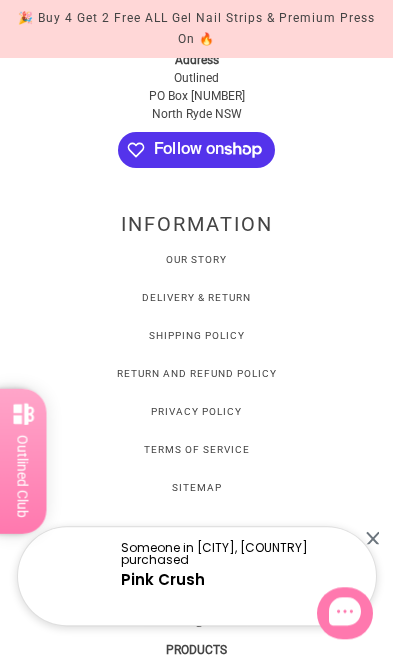 scroll, scrollTop: 4683, scrollLeft: 0, axis: vertical 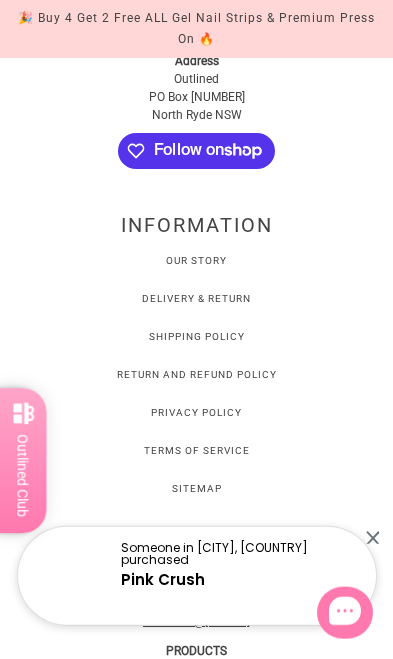 click on "Our Story" at bounding box center (196, 260) 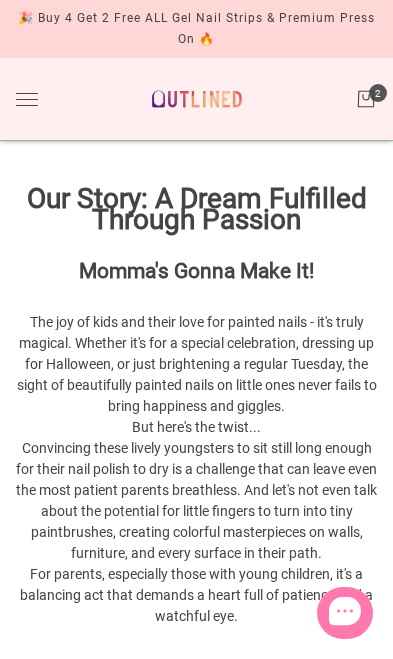 scroll, scrollTop: 0, scrollLeft: 0, axis: both 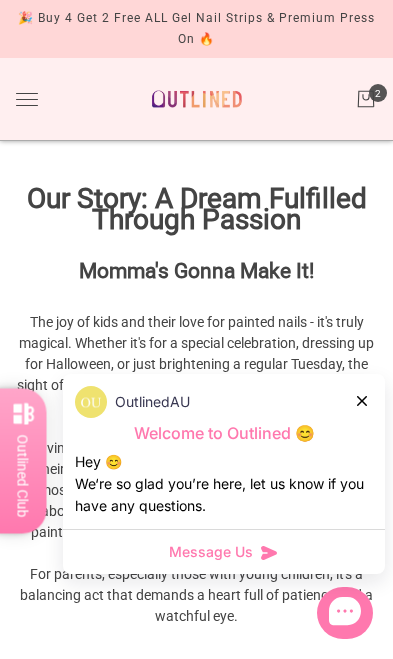 click at bounding box center (363, 400) 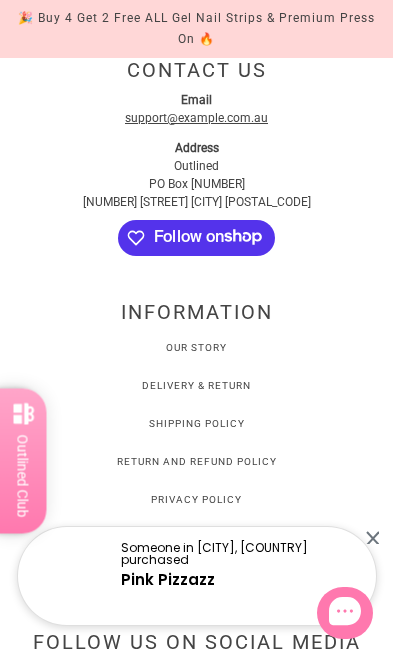 scroll, scrollTop: 1913, scrollLeft: 0, axis: vertical 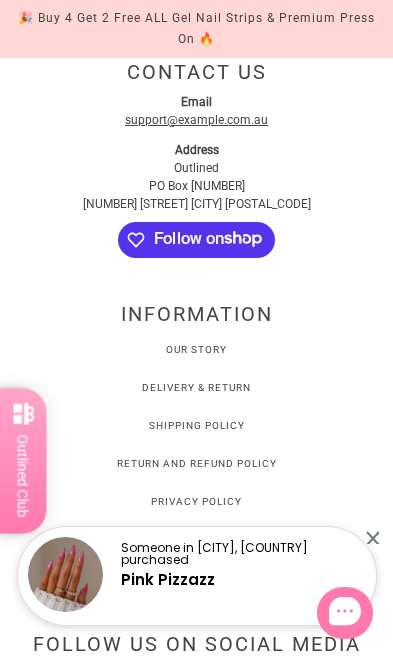 click at bounding box center (372, 537) 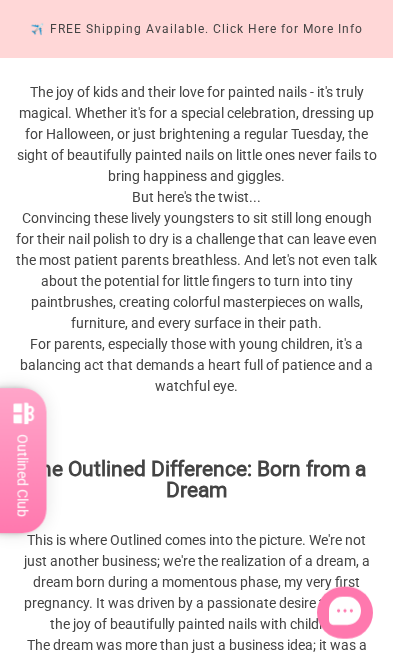 scroll, scrollTop: 0, scrollLeft: 0, axis: both 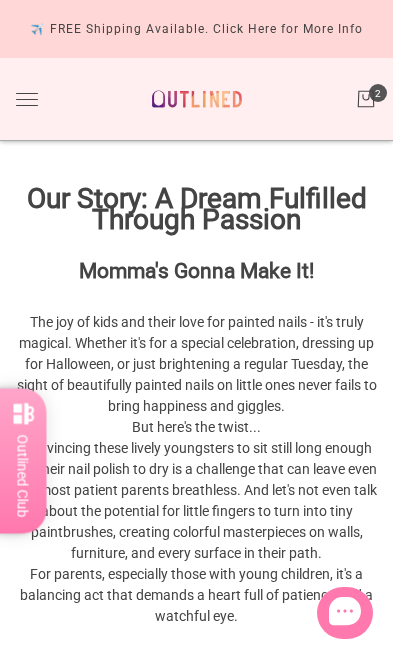 click at bounding box center (366, 99) 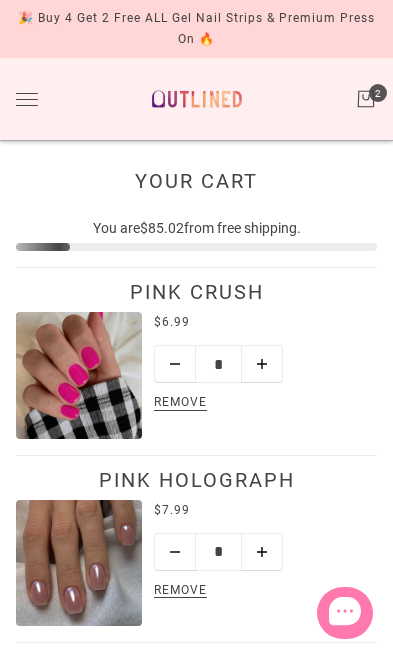 scroll, scrollTop: 0, scrollLeft: 0, axis: both 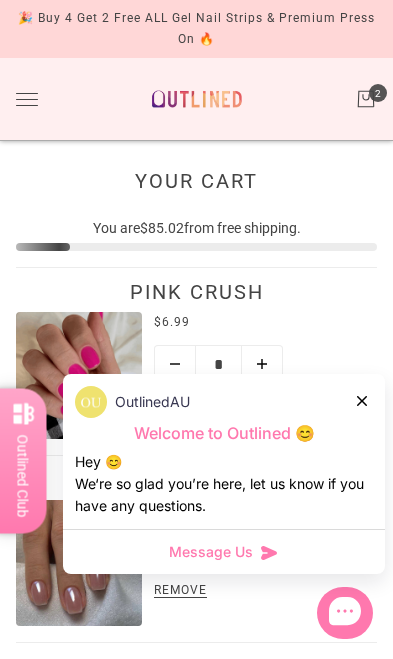 click at bounding box center (27, 99) 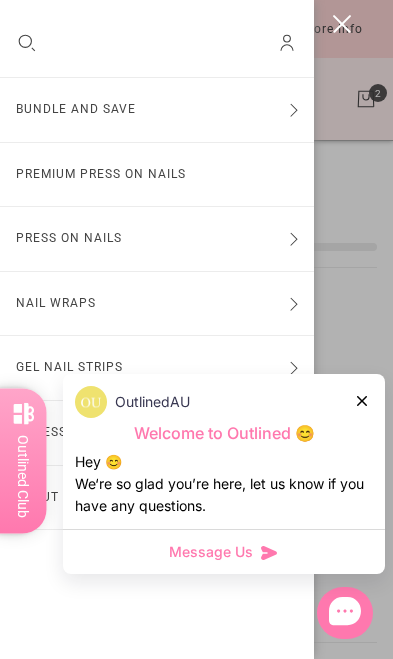 click on "Premium Press On Nails" at bounding box center (157, 175) 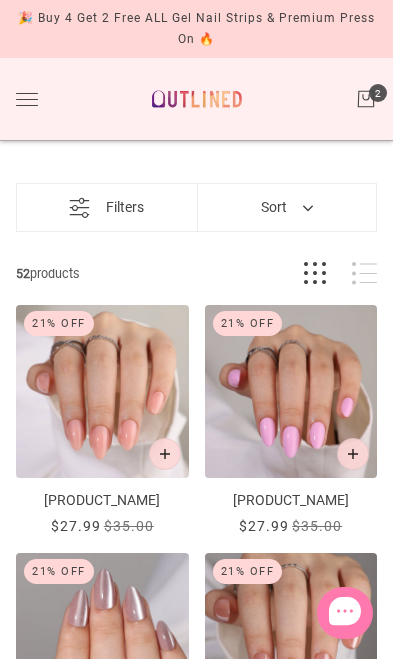 scroll, scrollTop: 0, scrollLeft: 0, axis: both 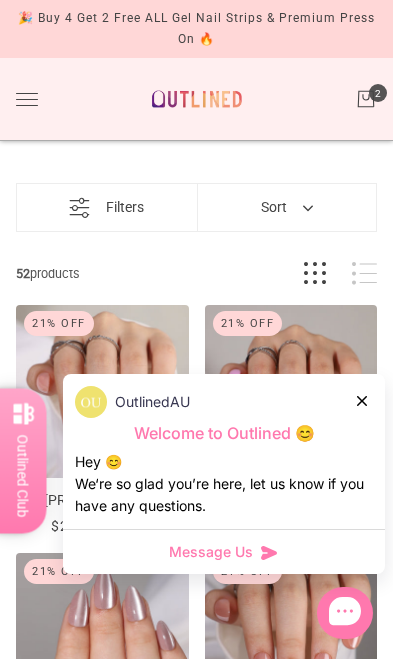 click at bounding box center [362, 401] 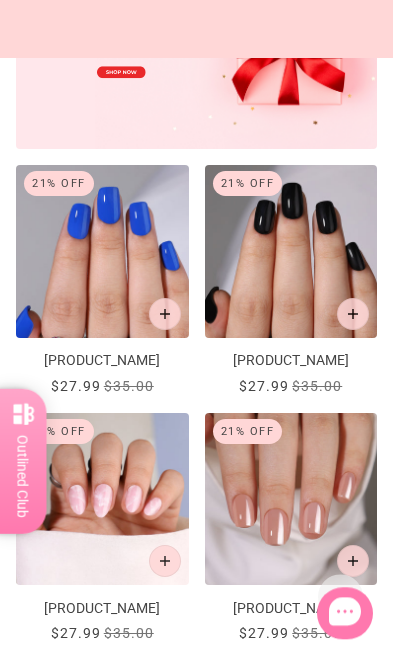 scroll, scrollTop: 1088, scrollLeft: 0, axis: vertical 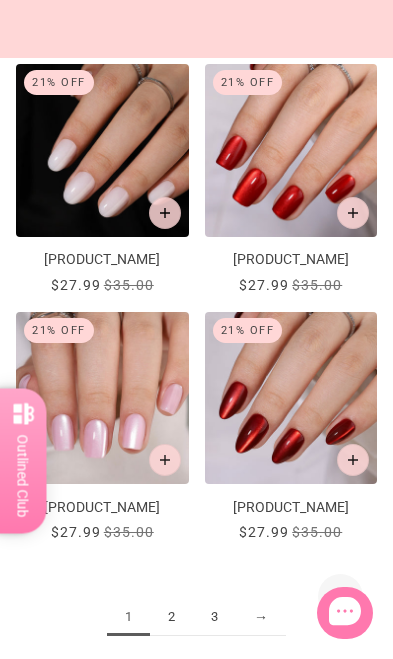 click on "2" at bounding box center (171, 617) 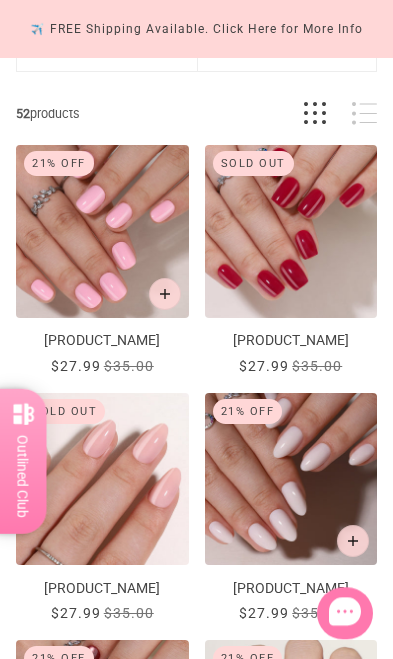 scroll, scrollTop: 0, scrollLeft: 0, axis: both 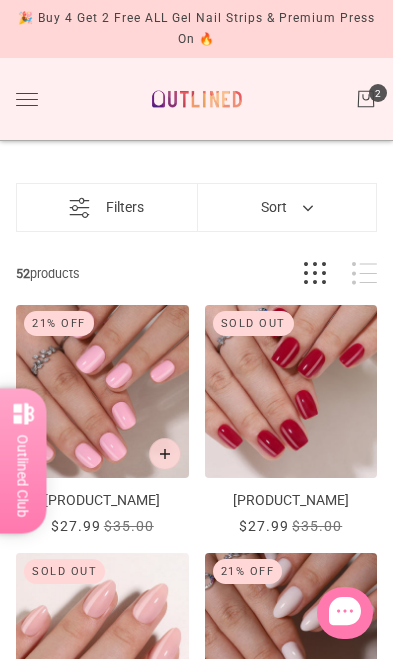 click at bounding box center [27, 99] 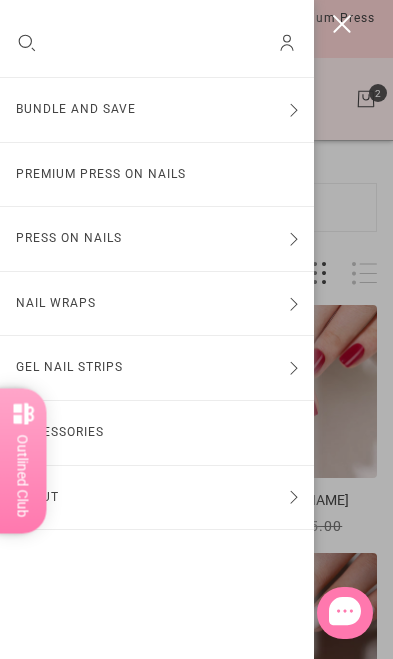 click at bounding box center [294, 110] 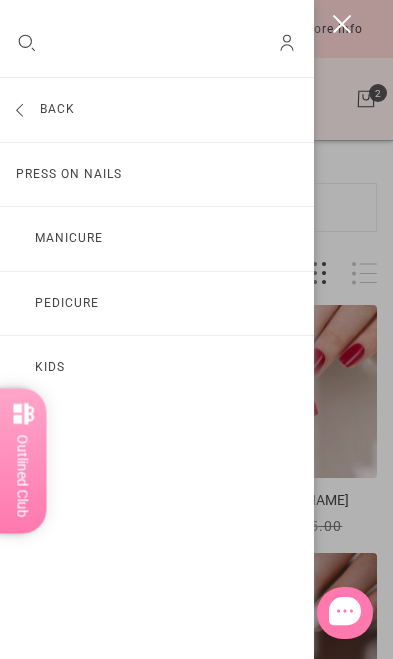 click on "Press On Nails" at bounding box center (157, 175) 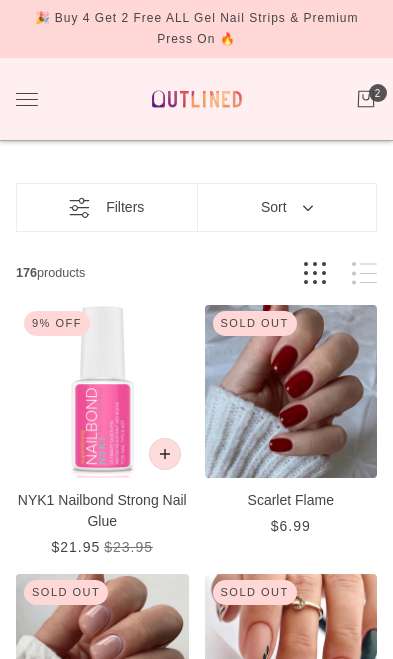 scroll, scrollTop: 0, scrollLeft: 0, axis: both 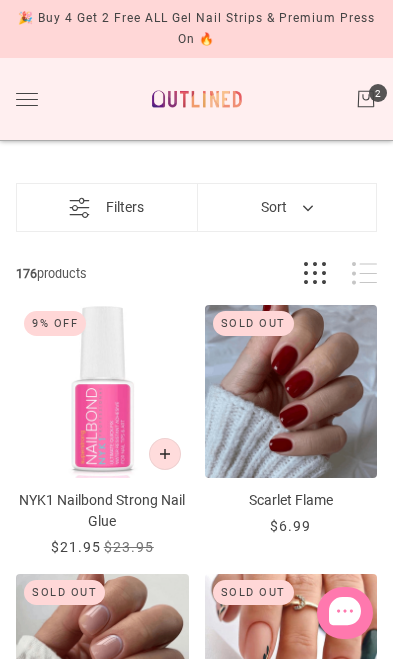 click on "Filters" at bounding box center (106, 207) 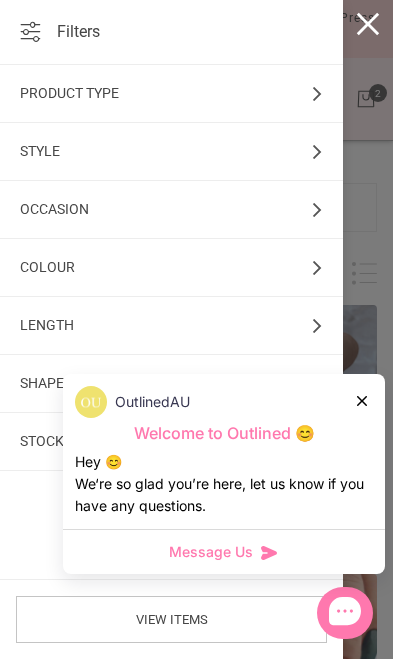 click at bounding box center (362, 401) 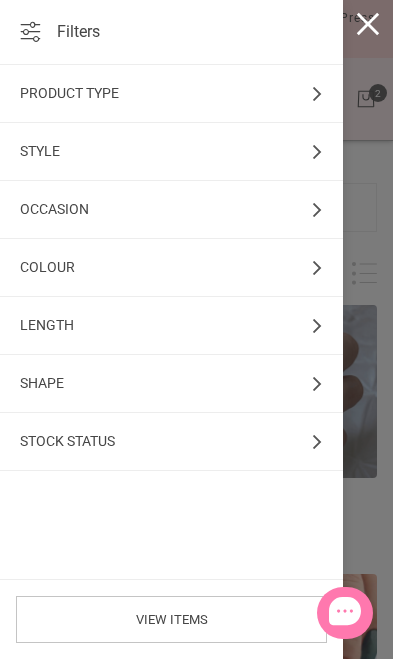 click on "Length" at bounding box center [171, 326] 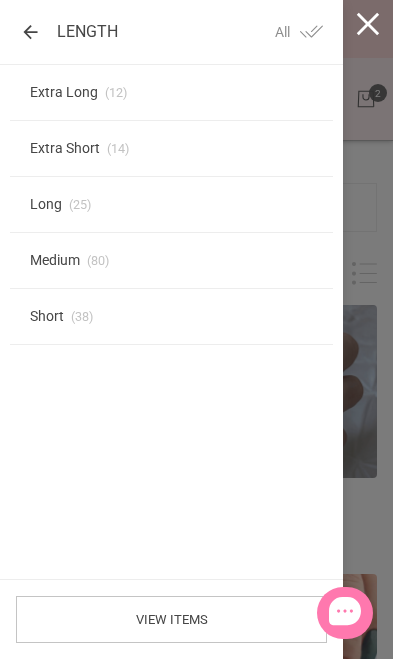 click on "Short" at bounding box center (64, 92) 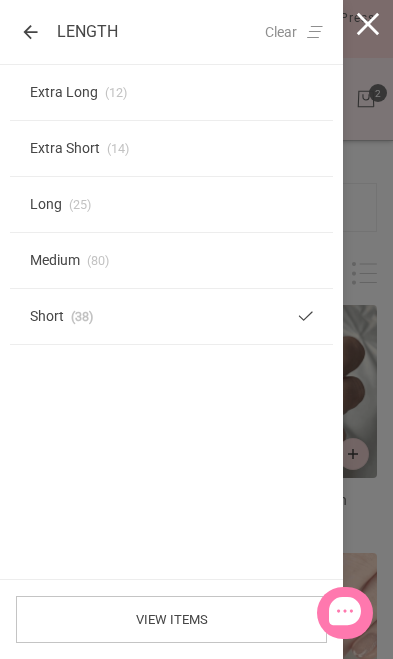 click on "Medium   80" at bounding box center [171, 261] 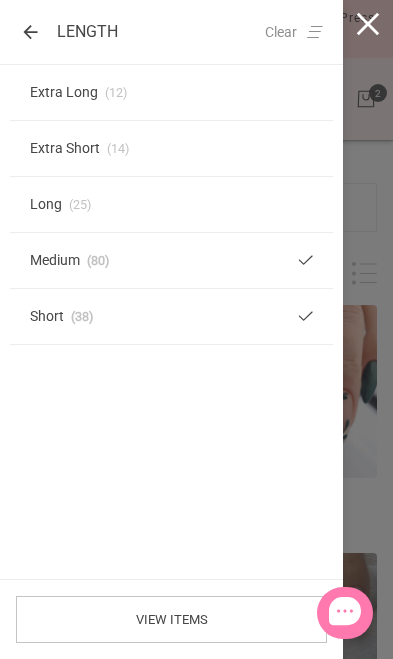 click on "Extra Short   14" at bounding box center [171, 149] 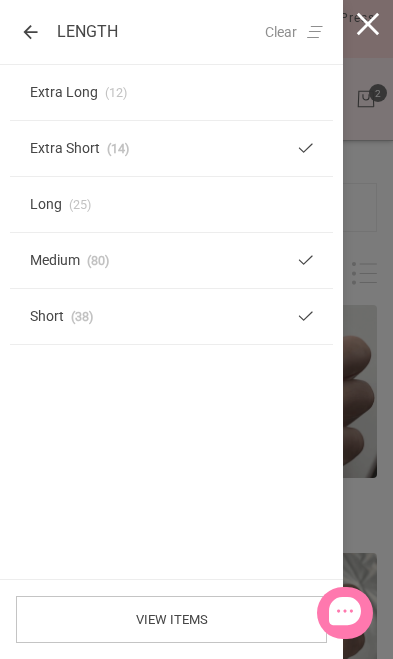 click on "View items" at bounding box center [171, 619] 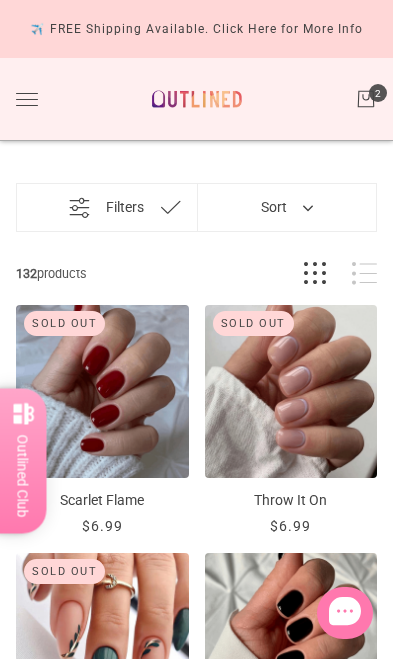 click on "Sort" at bounding box center [287, 207] 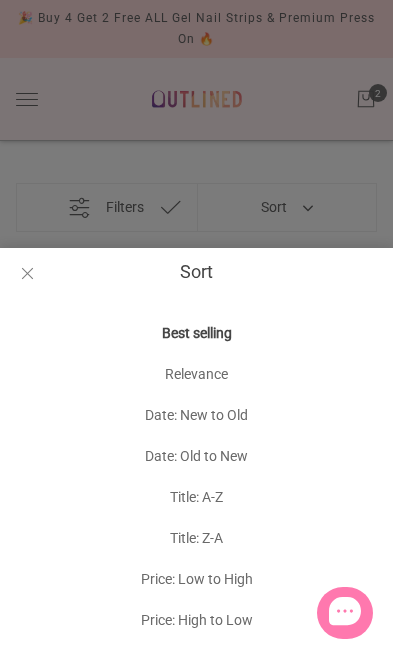 click on "Sort Best selling Relevance Date: New to Old Date: Old to New Title: A-Z Title: Z-A Price: Low to High Price: High to Low" at bounding box center [196, 4986] 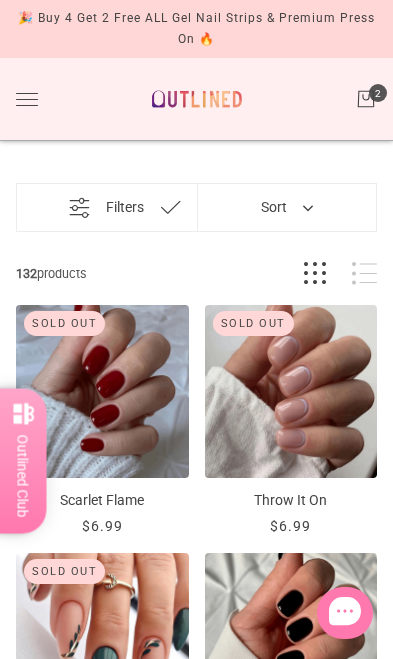 click on "Filters" at bounding box center (106, 207) 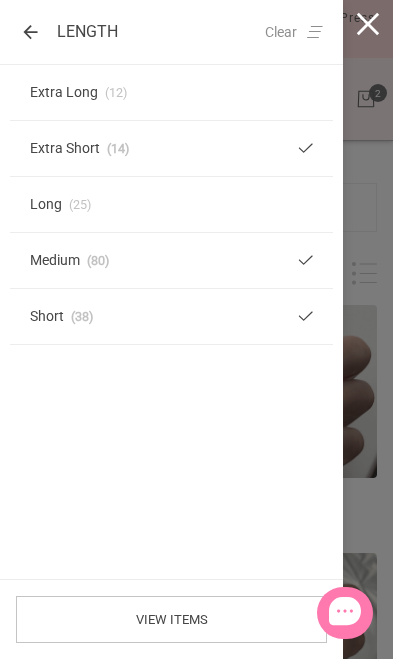 click on "Long   25" at bounding box center [171, 205] 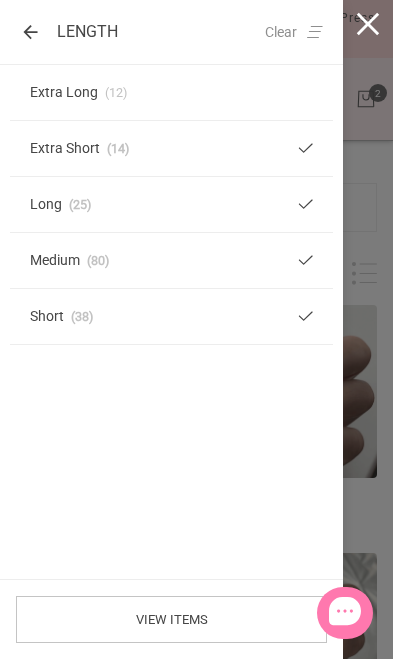 click on "Length" at bounding box center [69, 32] 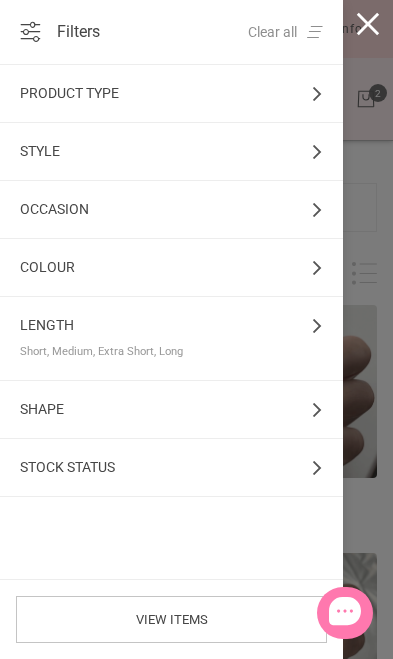 click on "Stock status" at bounding box center (171, 468) 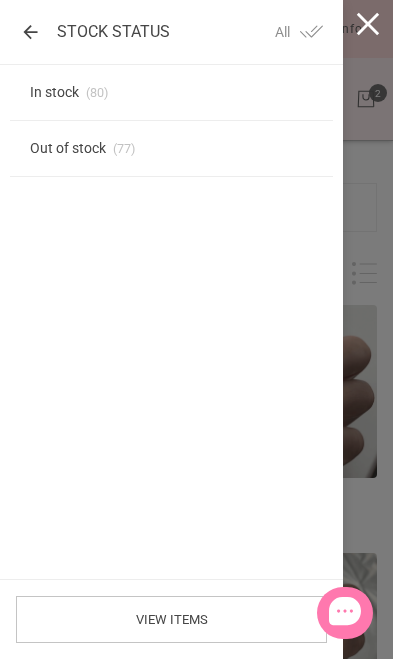 click on "80" at bounding box center (95, 92) 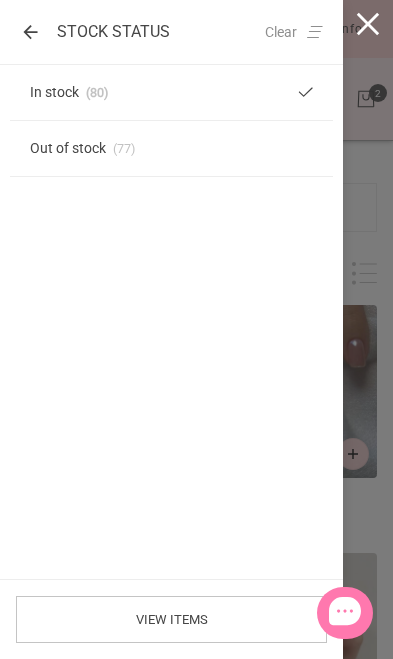 click on "View items" at bounding box center (171, 619) 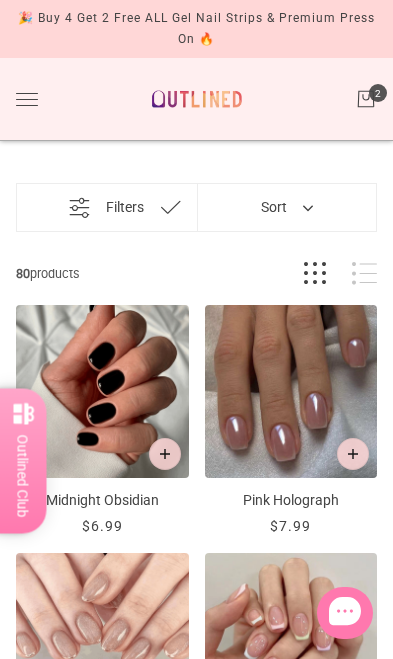 click on "Bundle and Save
Press On Nail Bundles
Press On Nails Bundles
Kids Press On Nails Bundles
Nail Wrap Bundles
Nail Wrap Bundles
Kids Nail Wrap Bundles
Semi Cured Gel Strip Bundles
Semi Cured Gel Strip Bundles
100% Cured Gel Strip Bundles
100% Cured Gel Strip Bundles
Premium Press On Nails Press On Nails
Manicure
Pedicure
Kids" at bounding box center [196, 99] 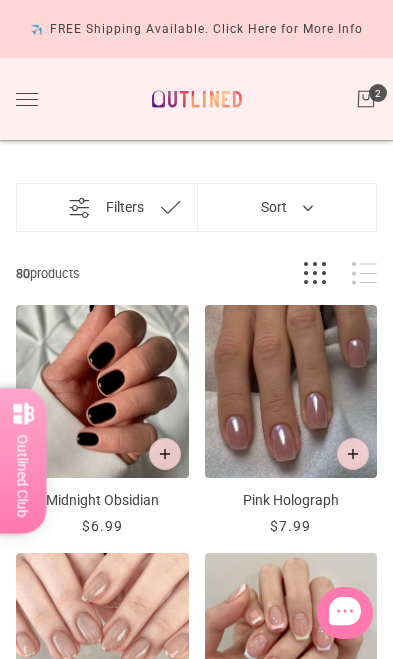 click at bounding box center [353, 454] 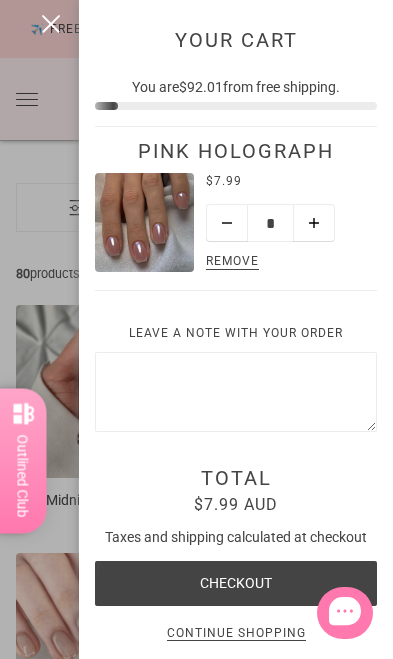 click on "Reward" at bounding box center (23, 461) 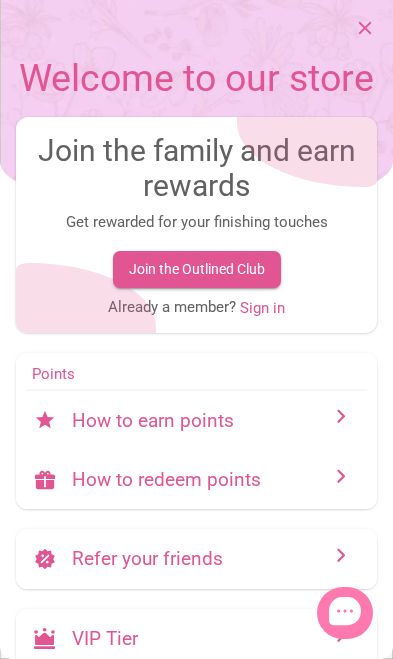click at bounding box center (365, 28) 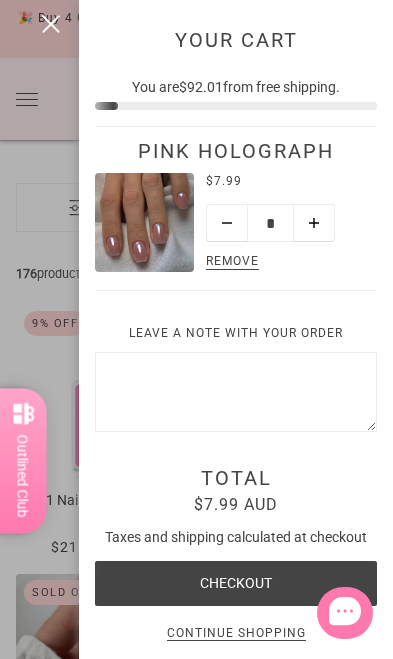 click at bounding box center (196, 329) 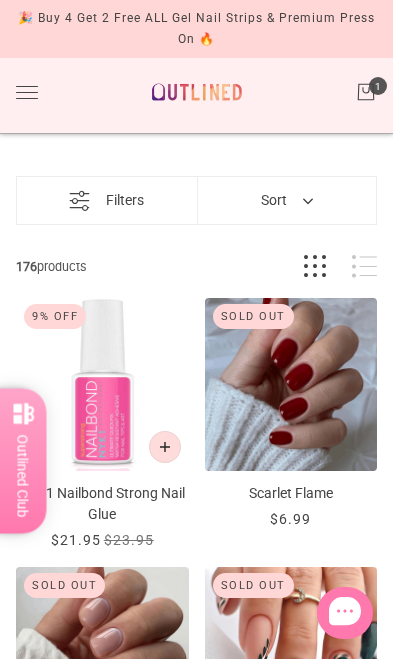 scroll, scrollTop: 0, scrollLeft: 0, axis: both 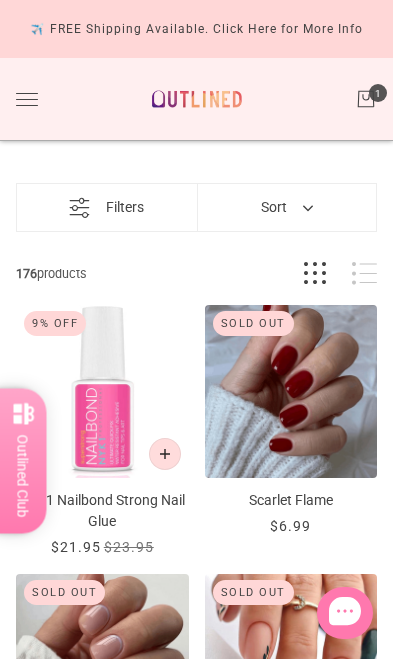 click on "Filters" at bounding box center (106, 207) 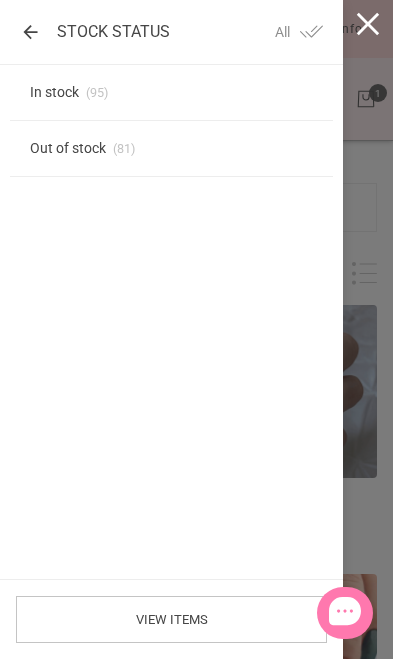 click on "In stock" at bounding box center [54, 92] 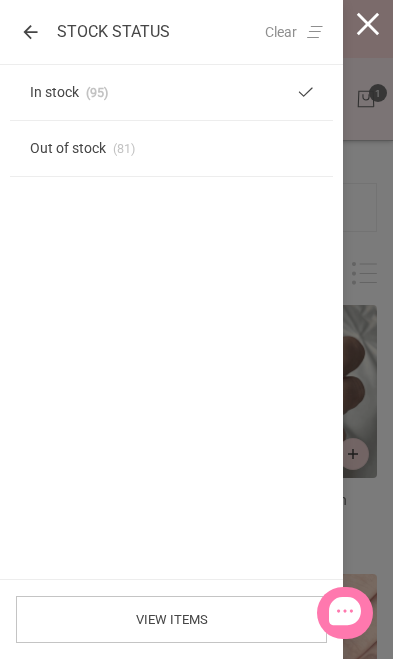 click on "View items" at bounding box center (171, 619) 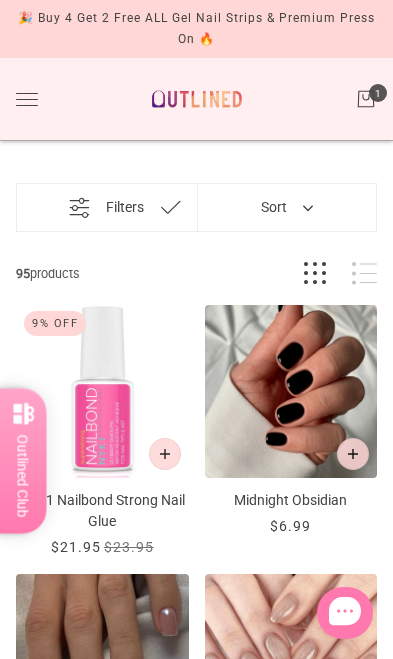 click on "Filters" at bounding box center [106, 207] 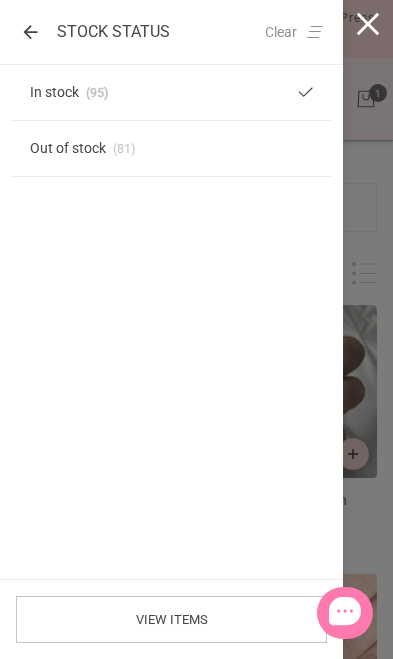 click on "Stock status" at bounding box center [95, 32] 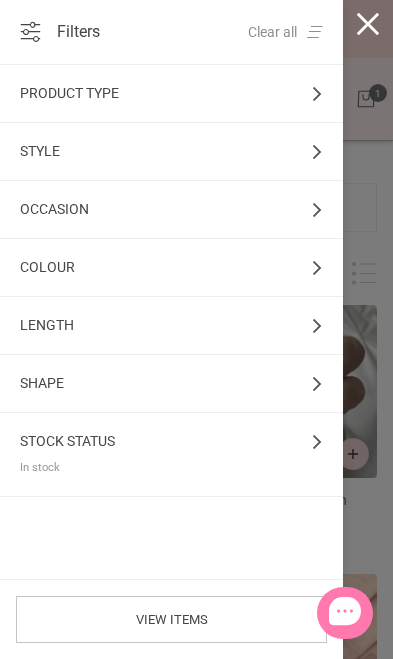 click on "Length" at bounding box center (171, 326) 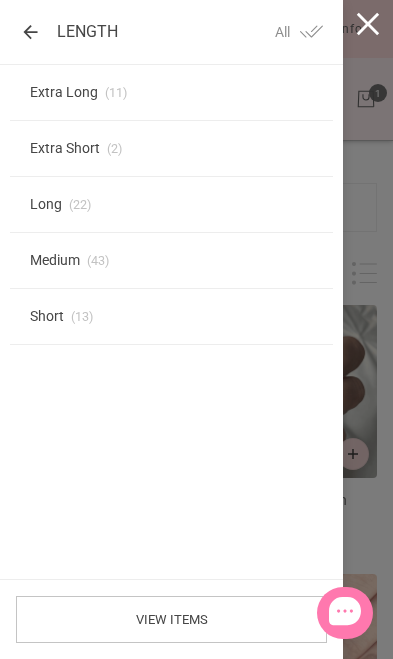 click on "Short   13" at bounding box center (171, 317) 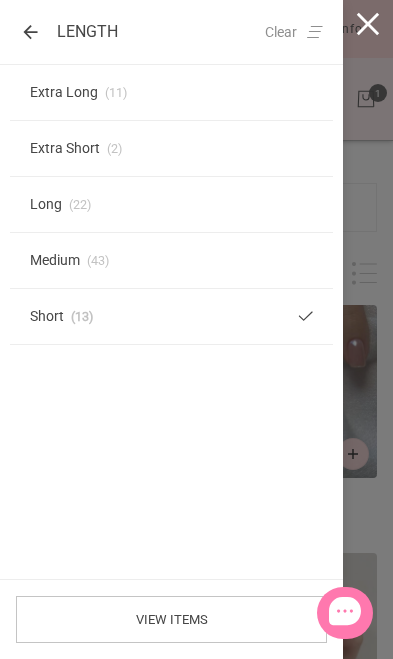 click on "Medium   43" at bounding box center [171, 261] 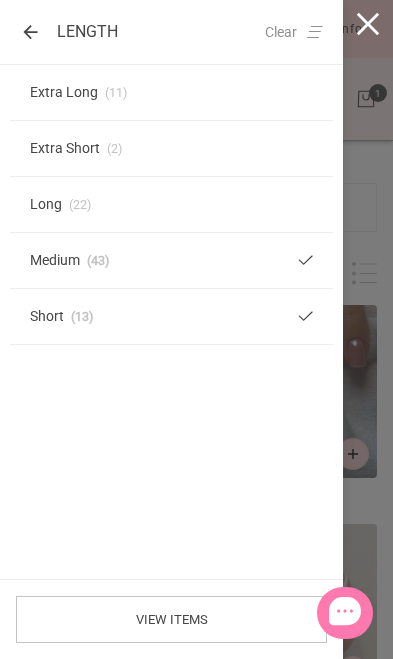 click on "Extra Short   2" at bounding box center [171, 149] 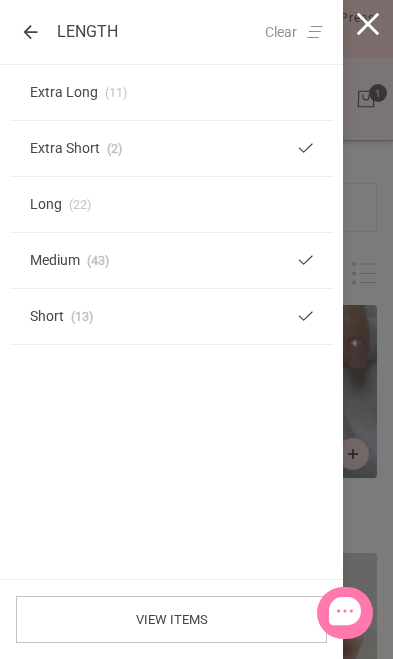 click on "View items" at bounding box center [171, 619] 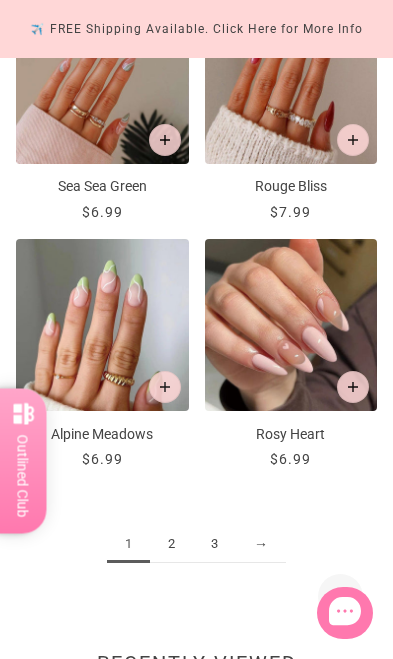 scroll, scrollTop: 2751, scrollLeft: 0, axis: vertical 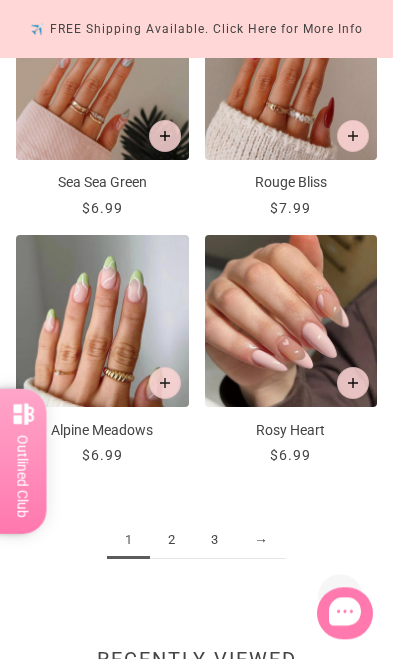 click on "2" at bounding box center [171, 540] 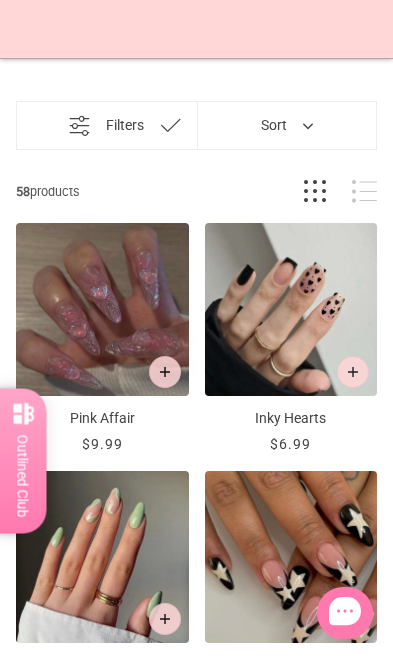 scroll, scrollTop: 0, scrollLeft: 0, axis: both 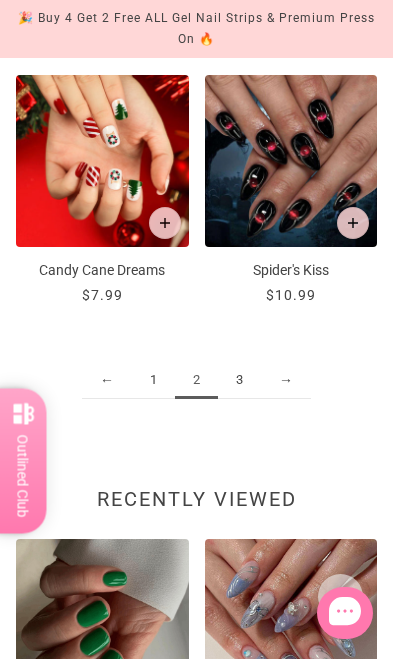 click on "3" at bounding box center [153, 380] 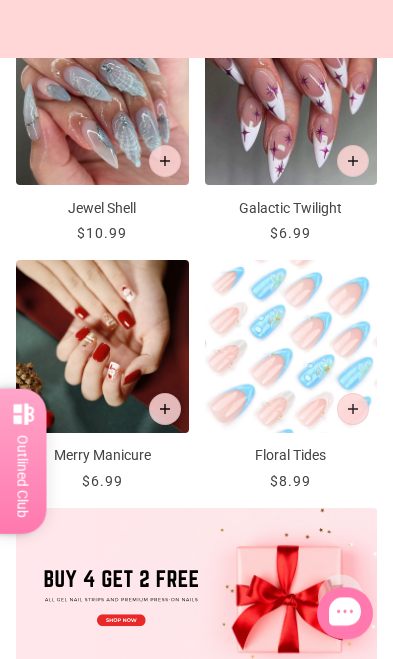 scroll, scrollTop: 540, scrollLeft: 0, axis: vertical 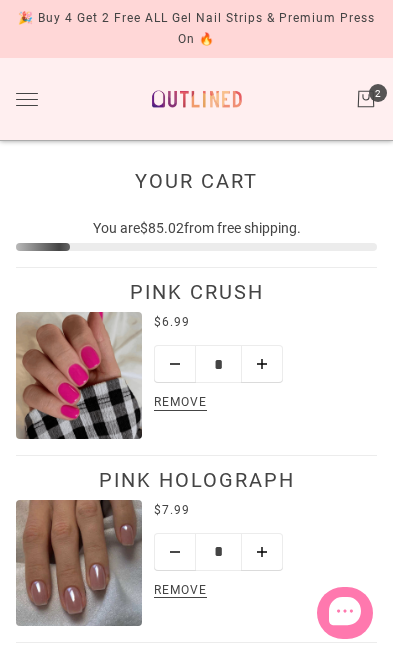 click at bounding box center [175, 364] 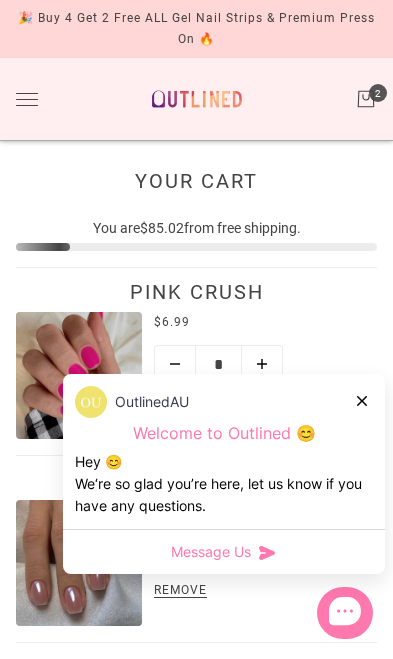 click at bounding box center [362, 401] 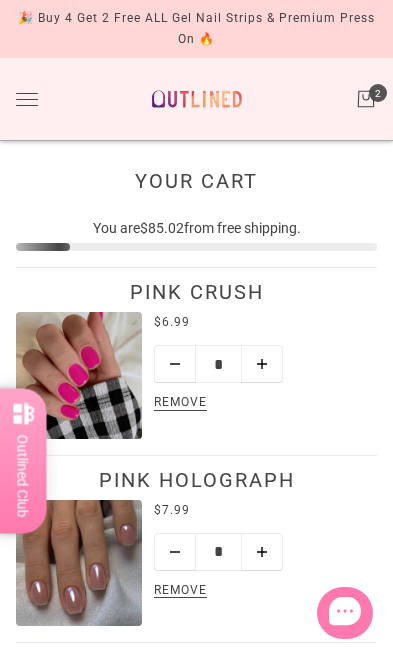 click on "Remove" at bounding box center [180, 403] 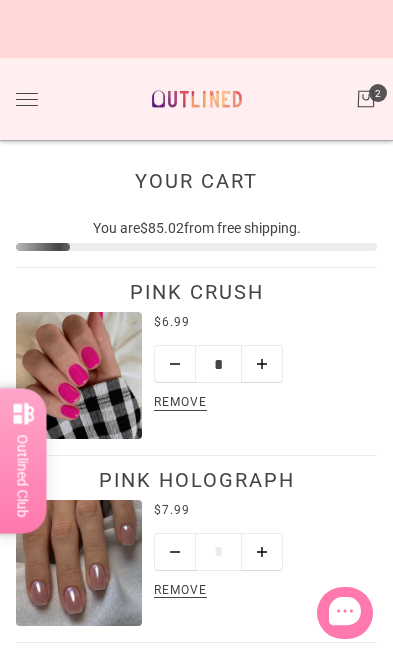 click on "Remove" at bounding box center [180, 403] 